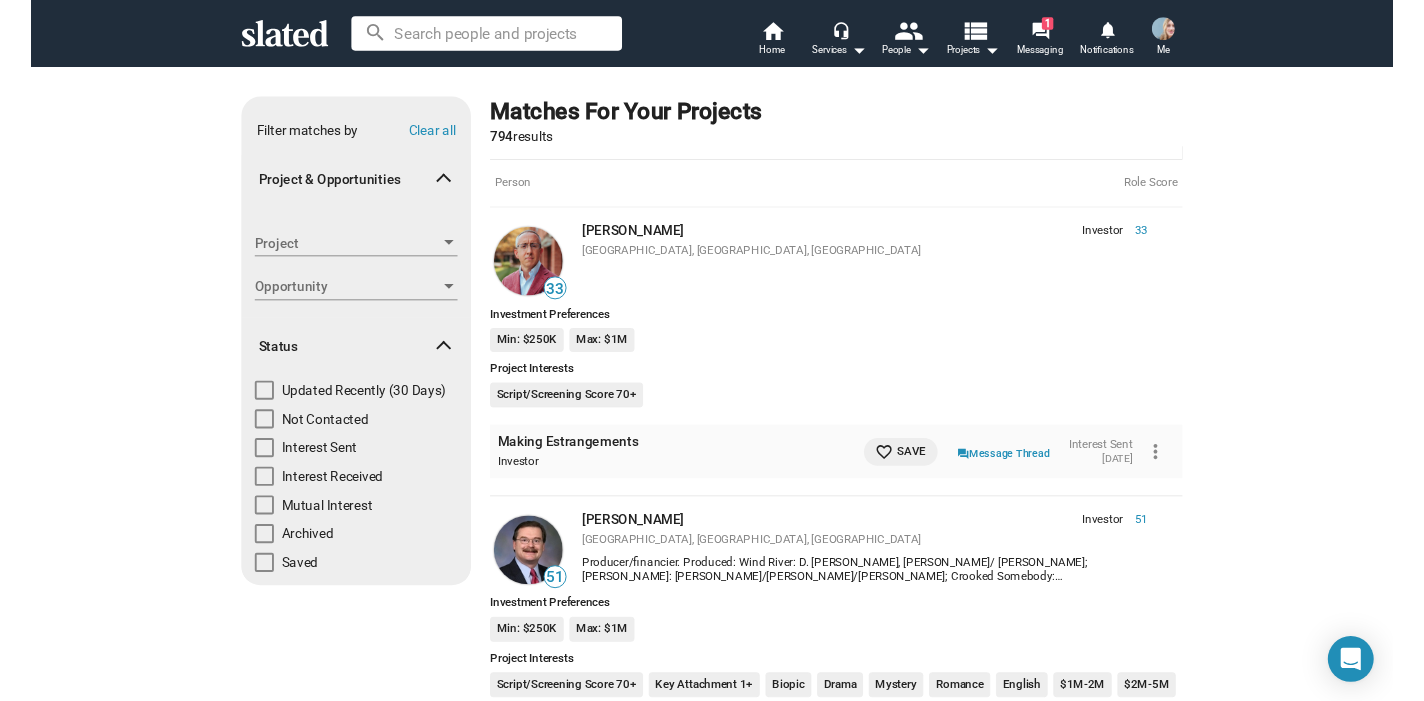 scroll, scrollTop: 0, scrollLeft: 0, axis: both 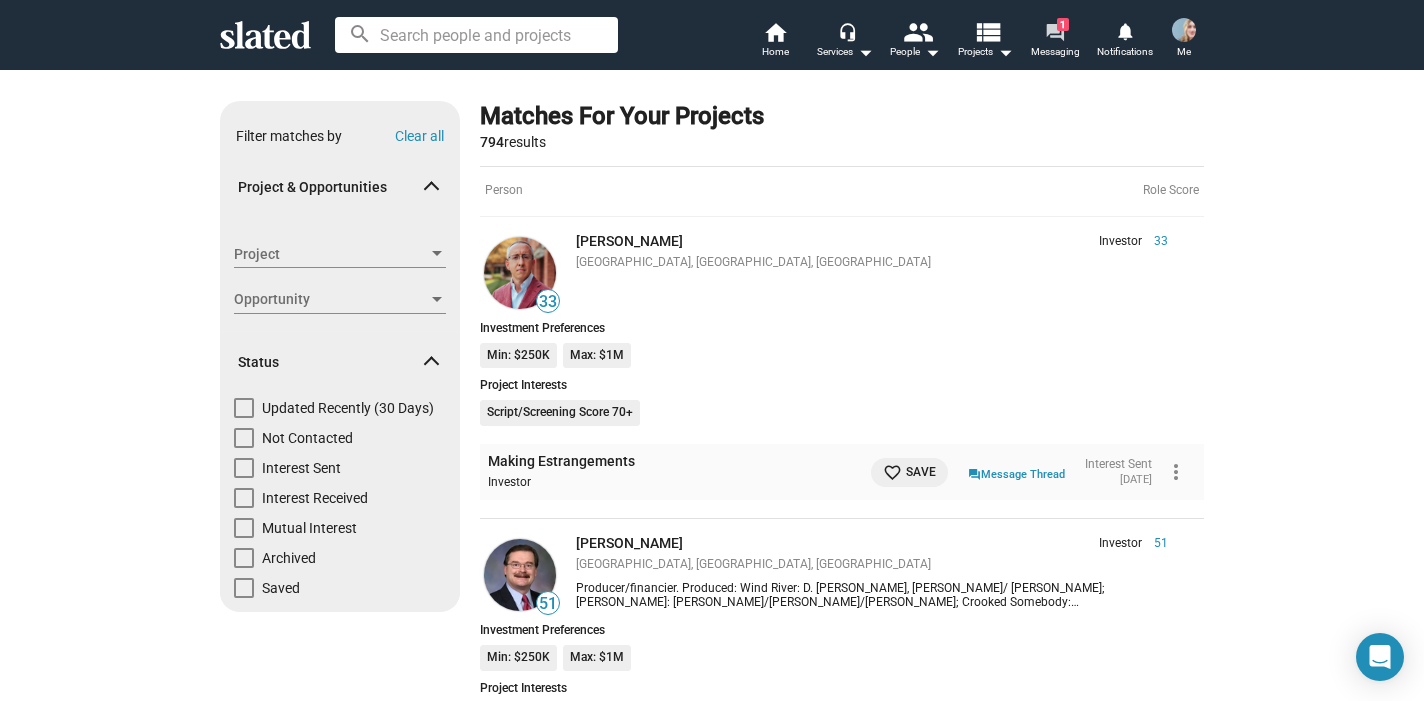 click on "forum" at bounding box center [1054, 31] 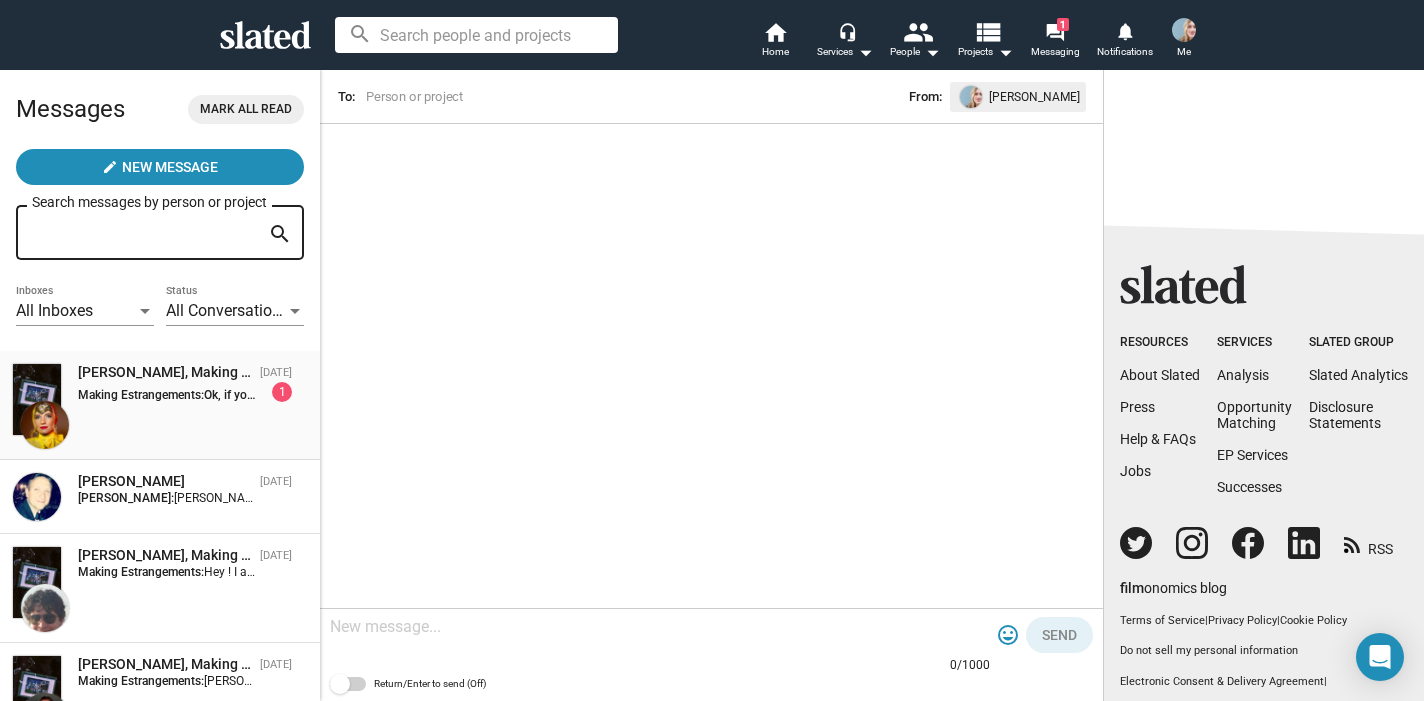 click on "[PERSON_NAME], Making Estrangements [DATE] Making Estrangements:  Ok, if you're all set and your screenplay is already optioned than all good :) Just wanted to offer support.  Good luck with your project.  :) [PERSON_NAME] 1" at bounding box center (160, 405) 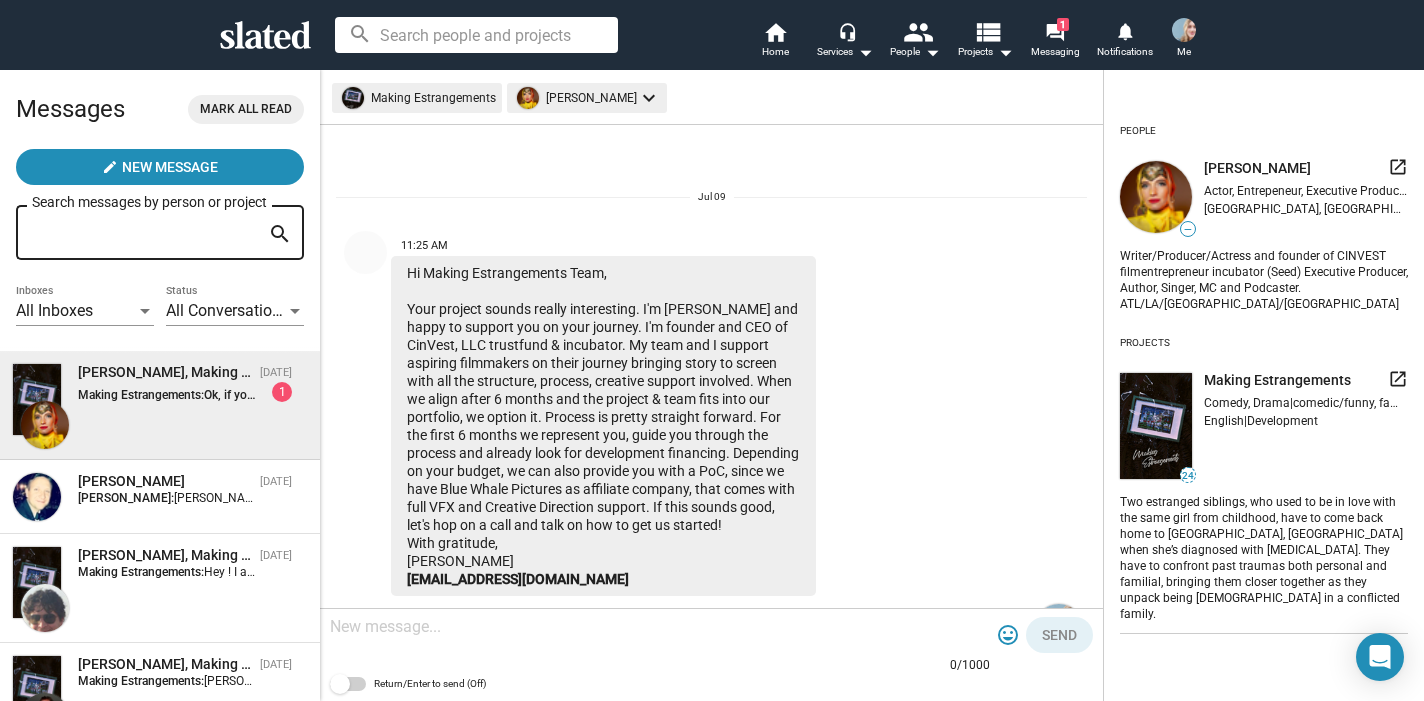 scroll, scrollTop: 250, scrollLeft: 0, axis: vertical 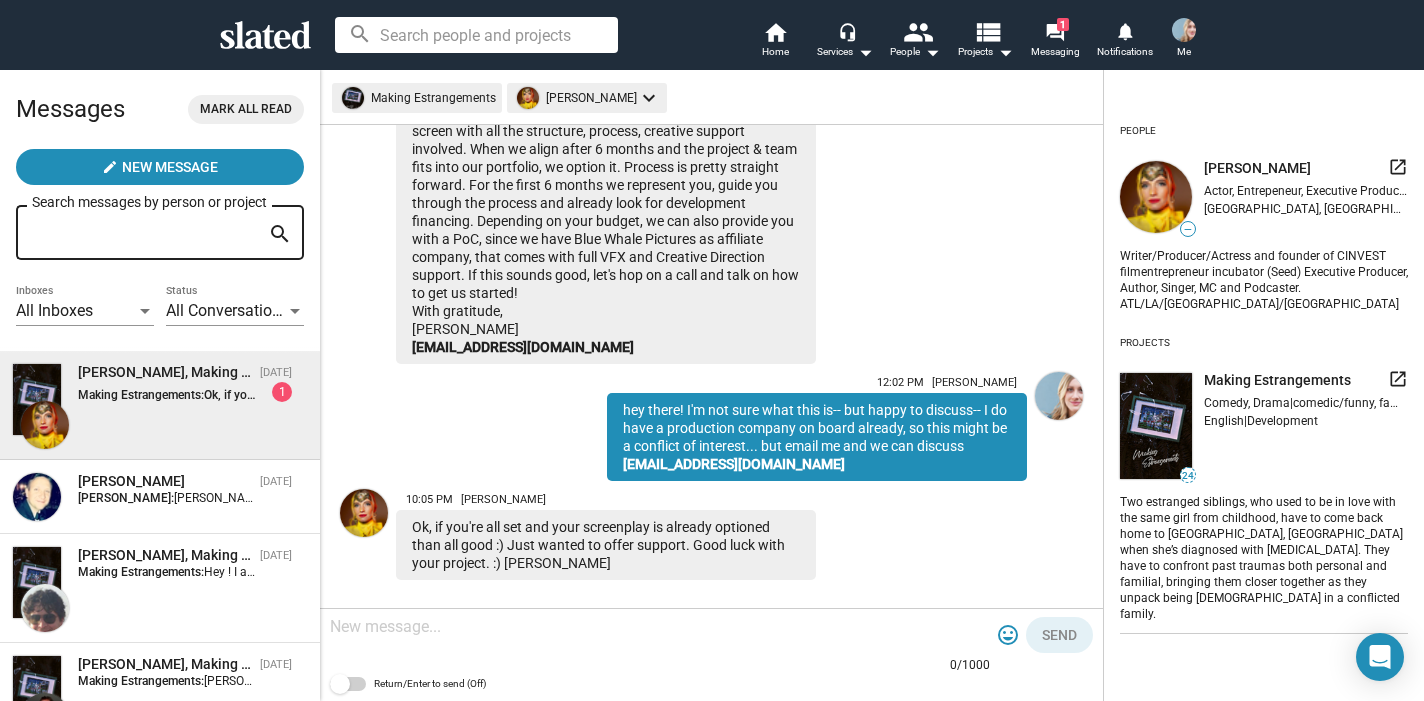 click 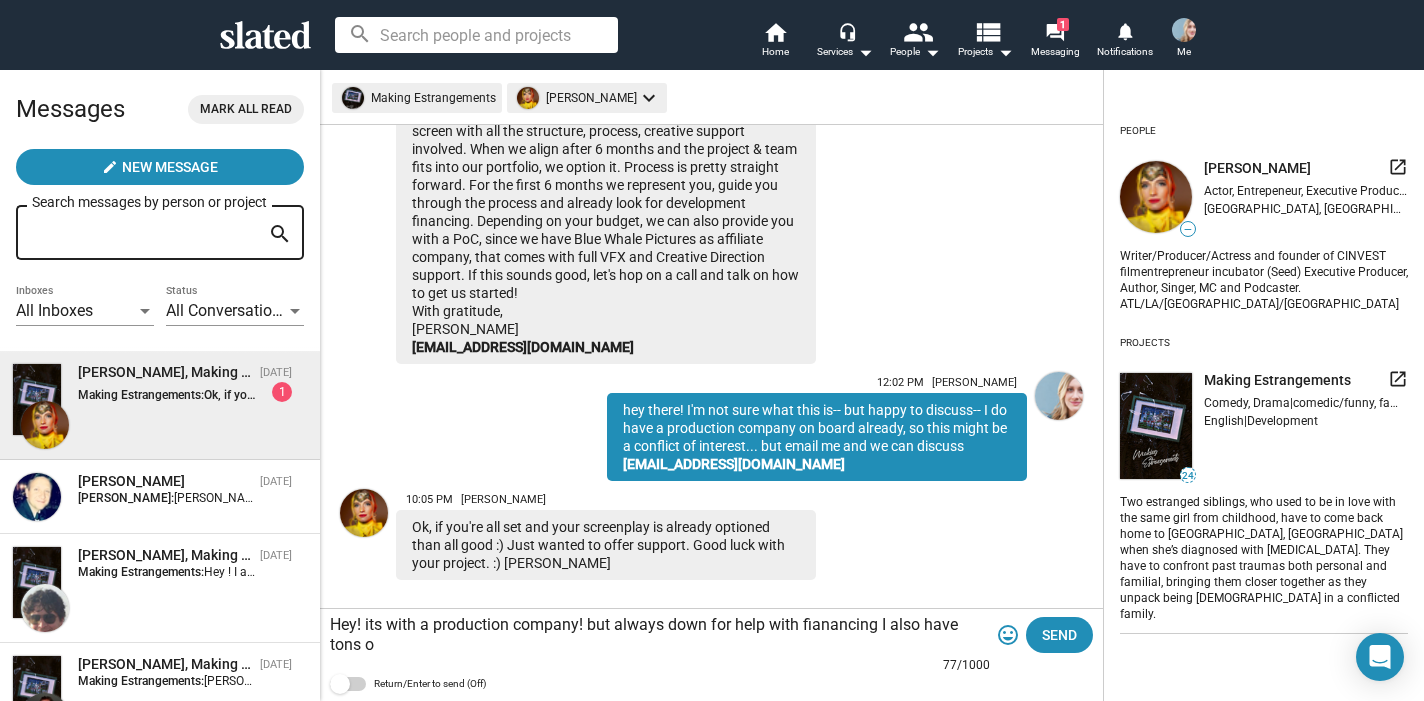 scroll, scrollTop: 268, scrollLeft: 0, axis: vertical 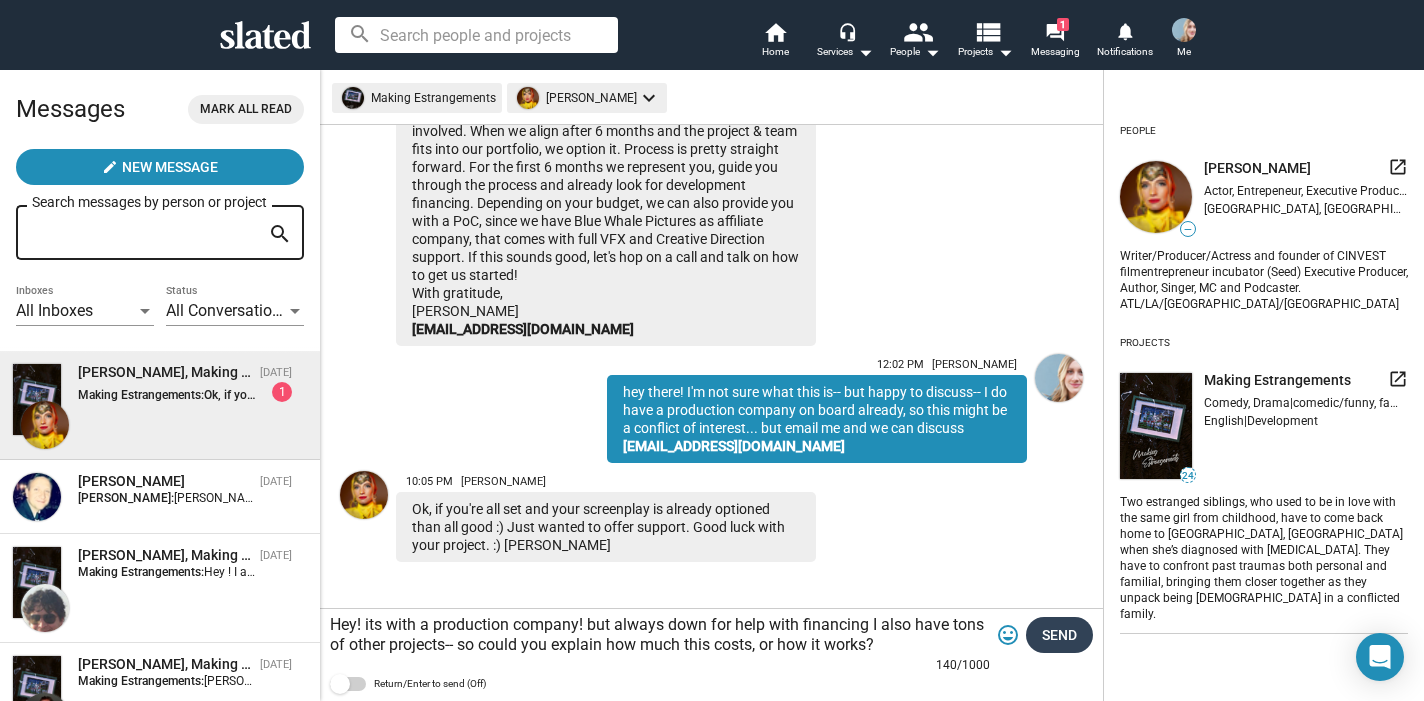 type on "Hey! its with a production company! but always down for help with financing I also have tons of other projects-- so could you explain how much this costs, or how it works?" 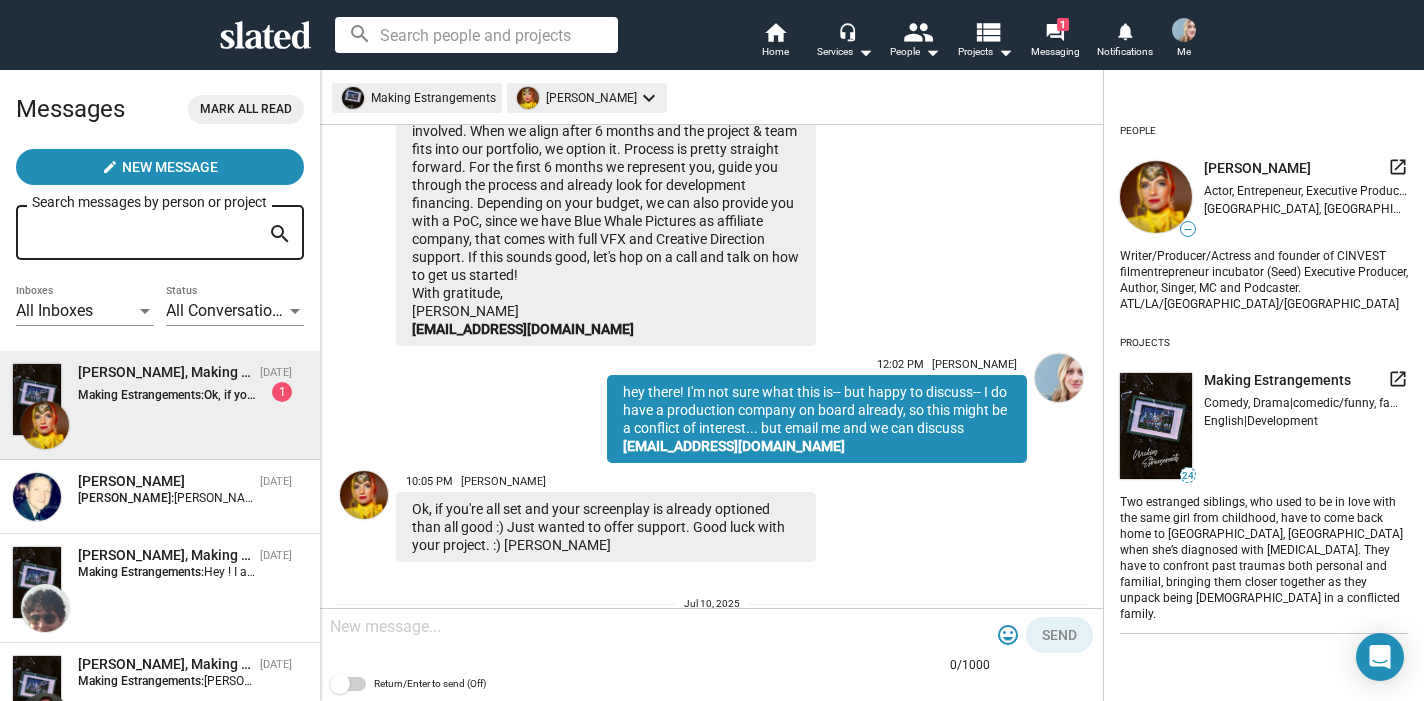 scroll, scrollTop: 464, scrollLeft: 0, axis: vertical 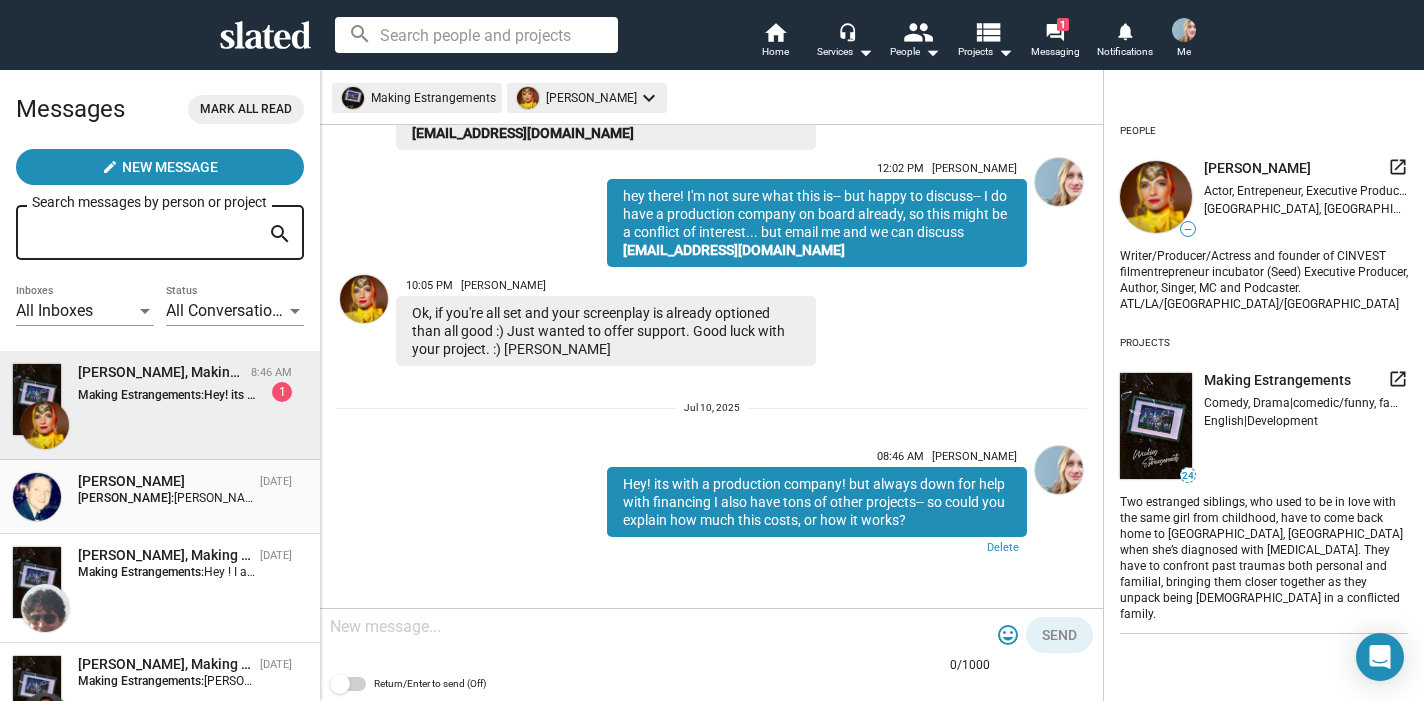 click on "[PERSON_NAME],
I  love your body of work! super impressive! I have a project on slated that is a 75 on script score, and I have several other horror/comedy projects that seem might be up your ally. I would love to jump on a call and discuss with you! I have some great attachments and some awesome producer credits!
let me know if you have time to read, or hop on a call!
[PERSON_NAME]" at bounding box center [1218, 498] 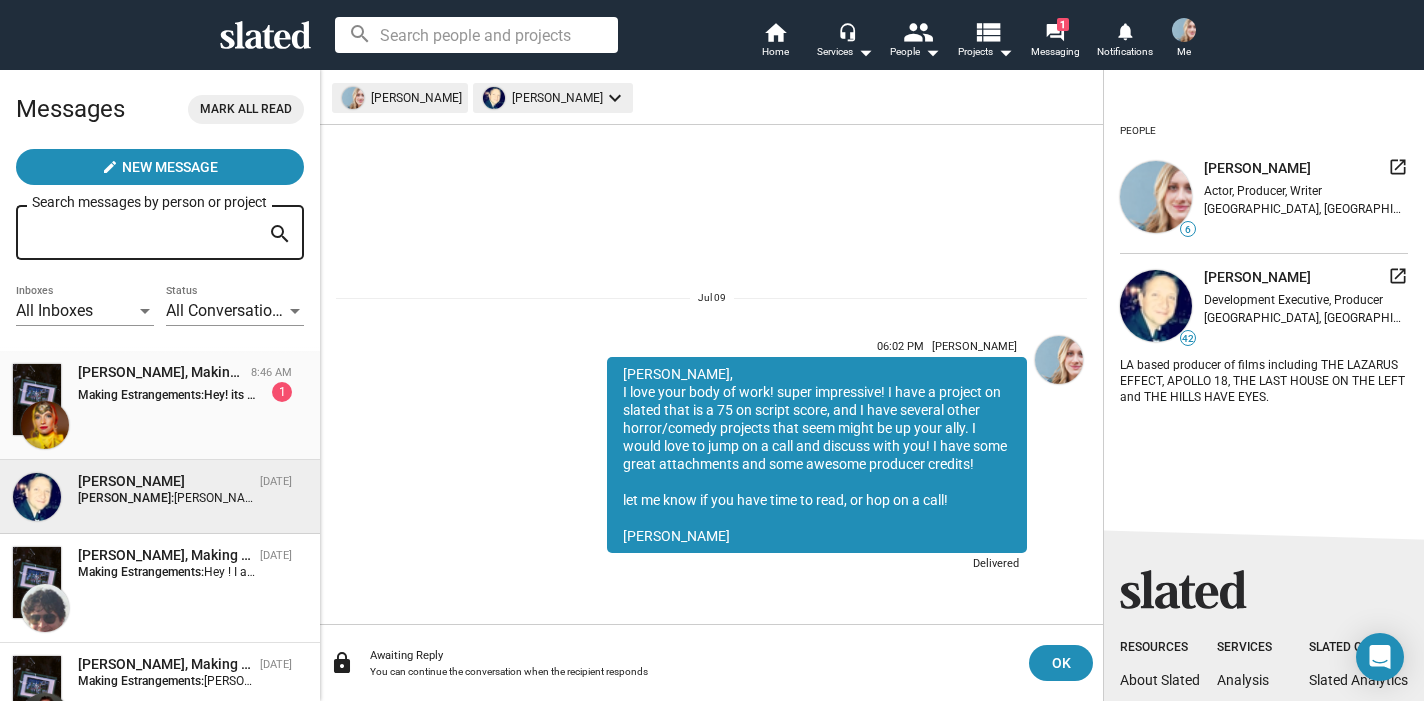 click on "Making Estrangements:  Hey! its with a production company! but always down for help with financing I also have tons of other projects-- so could you explain how much this costs, or how it works?  1" at bounding box center [185, 392] 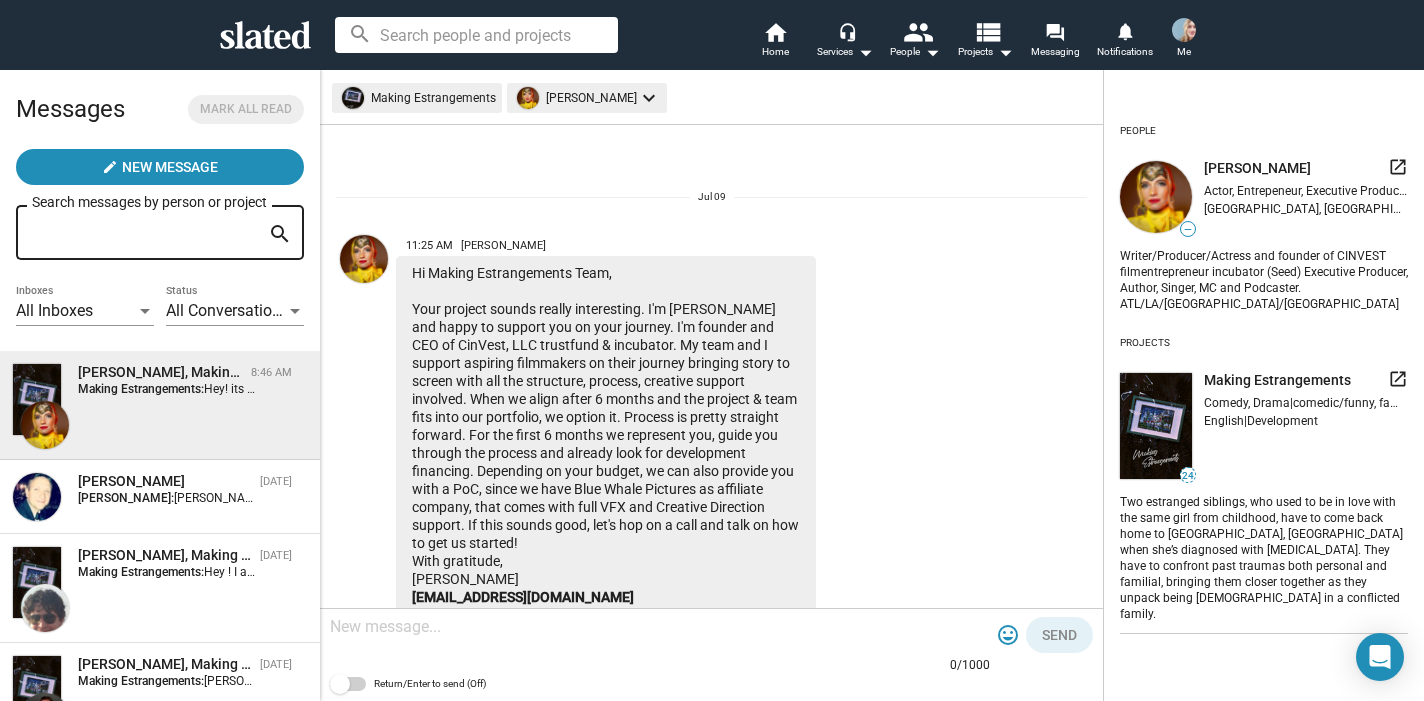 scroll, scrollTop: 464, scrollLeft: 0, axis: vertical 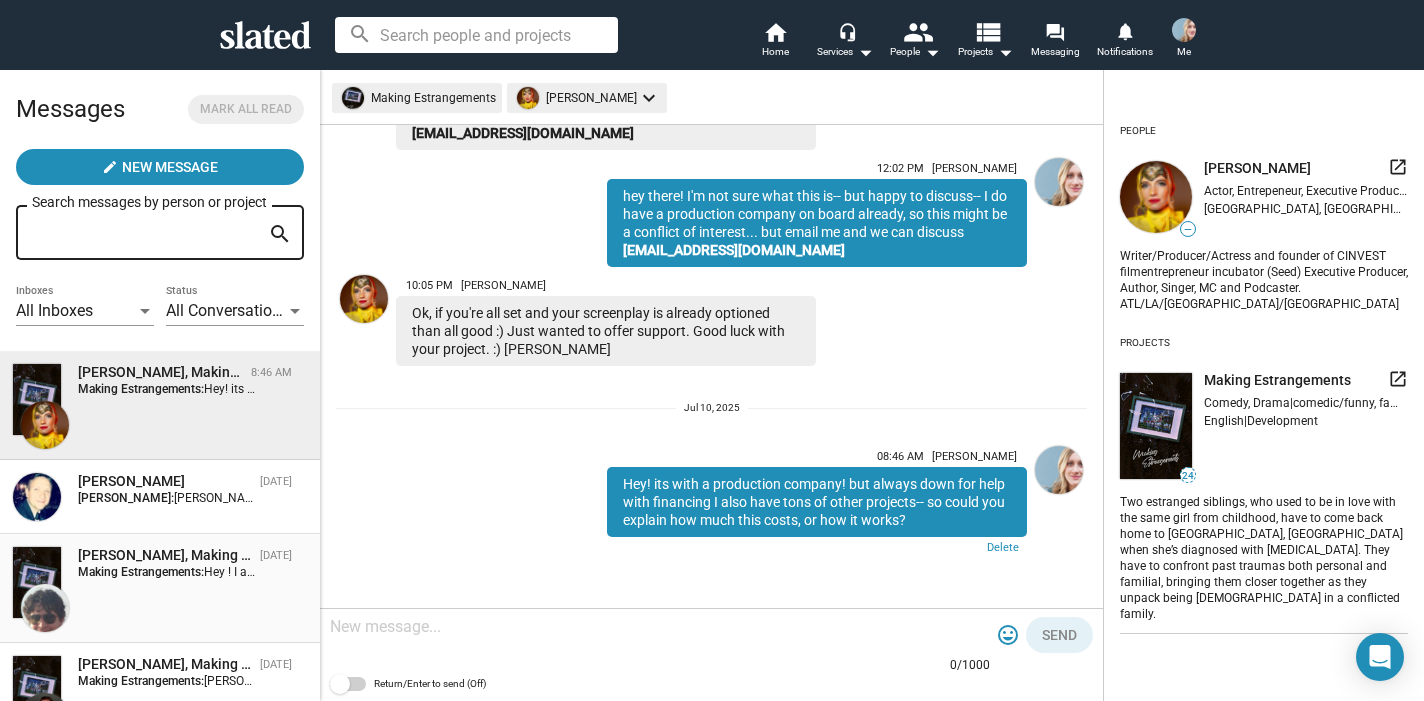 click on "[PERSON_NAME], Making Estrangements [DATE] Making Estrangements:  Hey !
I am looking for investors for a project here on slated. It has a script score of 75, and we're getting some great attachments and traction! I would love to discuss what you're looking for in films and attachments! looking forward to chatting soon!
[PERSON_NAME]" at bounding box center (160, 588) 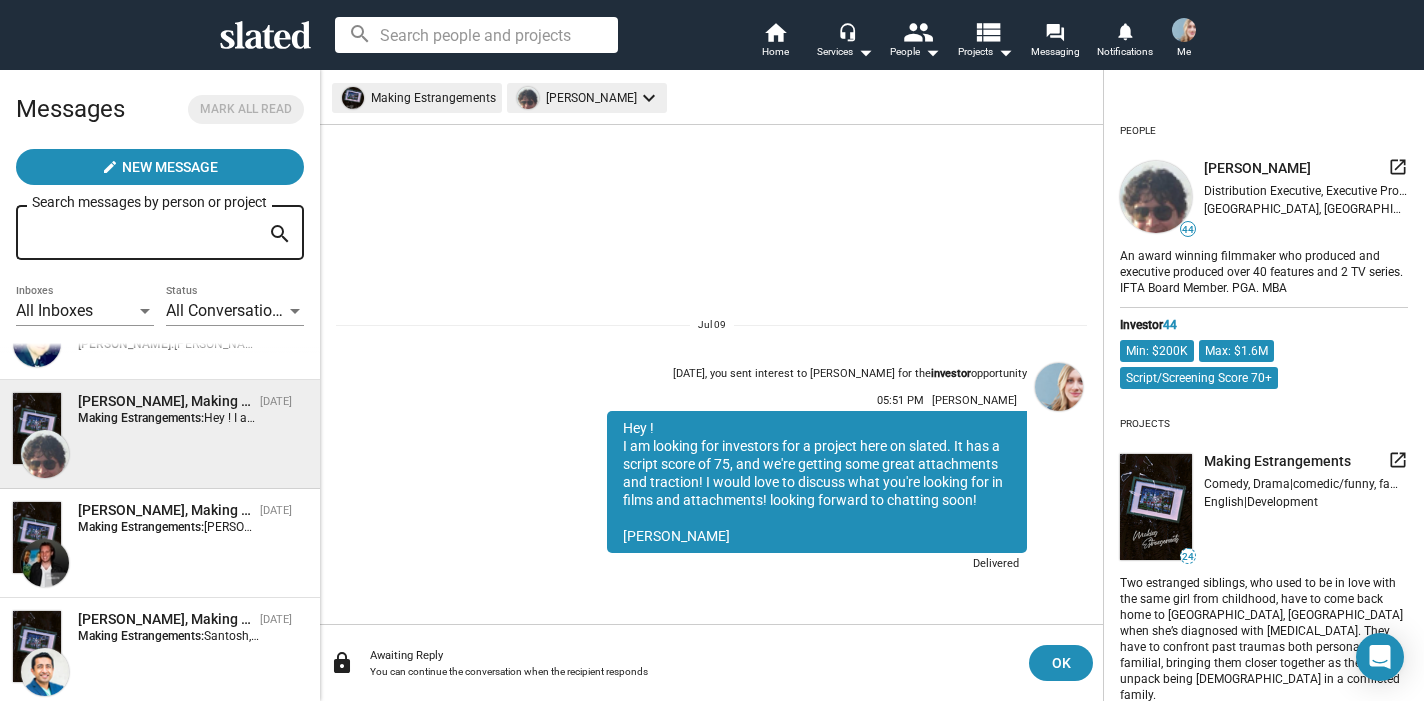 scroll, scrollTop: 159, scrollLeft: 0, axis: vertical 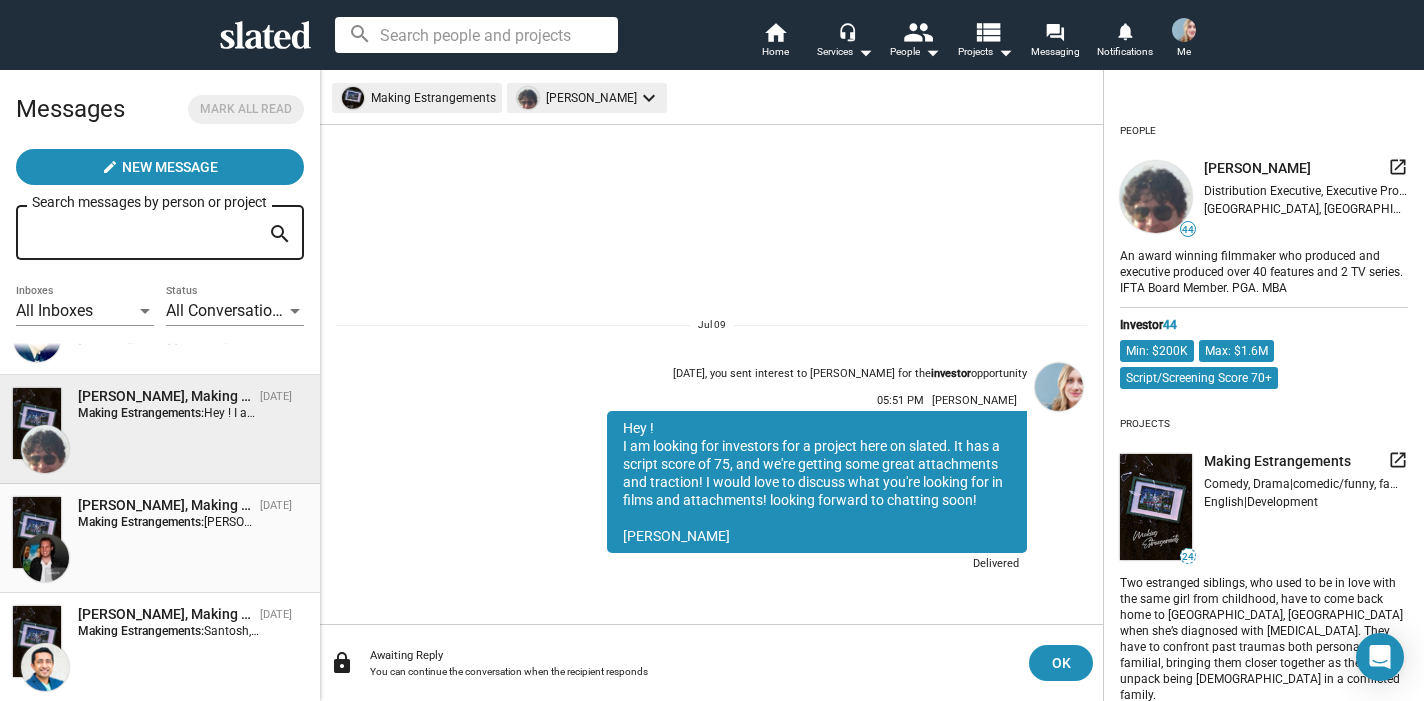 click on "[PERSON_NAME], Making Estrangements [DATE] Making Estrangements:  [PERSON_NAME],
I am a film maker out of LA with a movie that was supposed to shoot in [DATE]! we're currently still looking for financing! would love to connect  with you on what you're looking for and what type of films you do!
thanks,
[PERSON_NAME]" at bounding box center [160, 538] 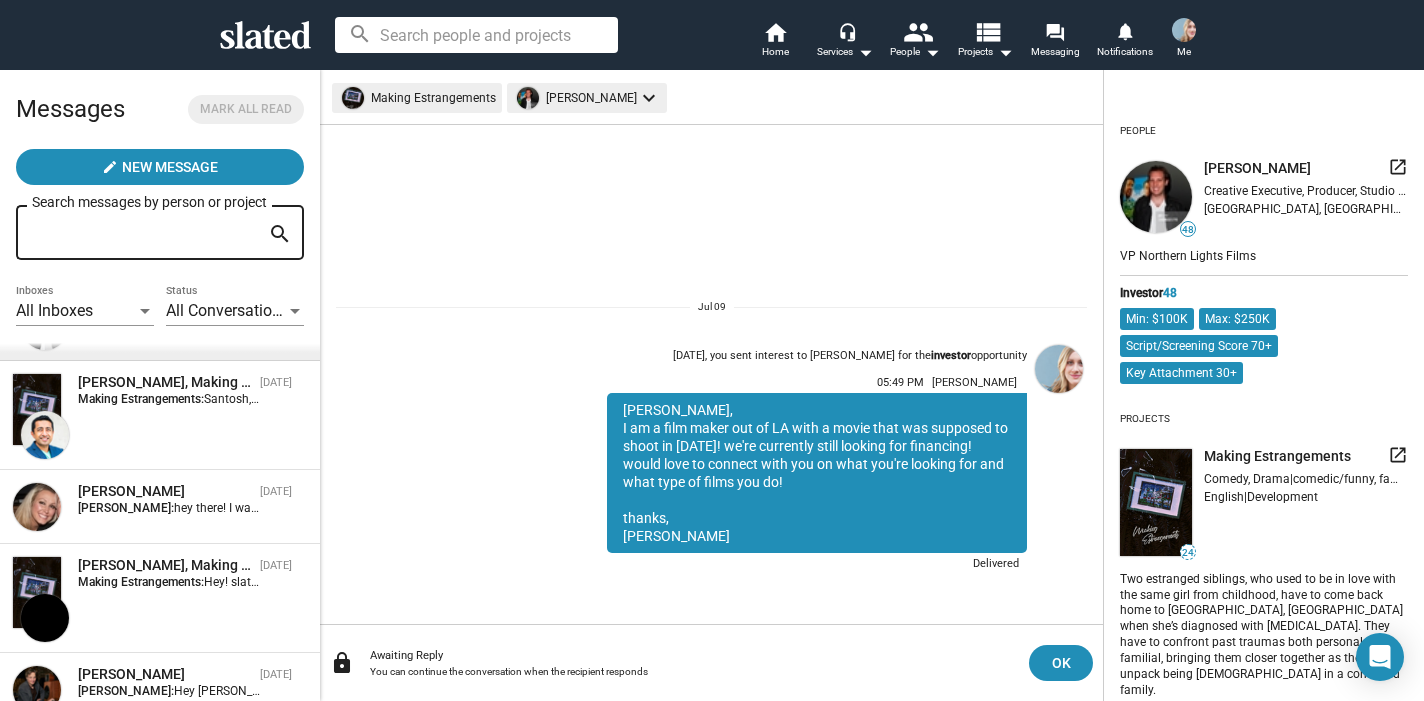 scroll, scrollTop: 409, scrollLeft: 0, axis: vertical 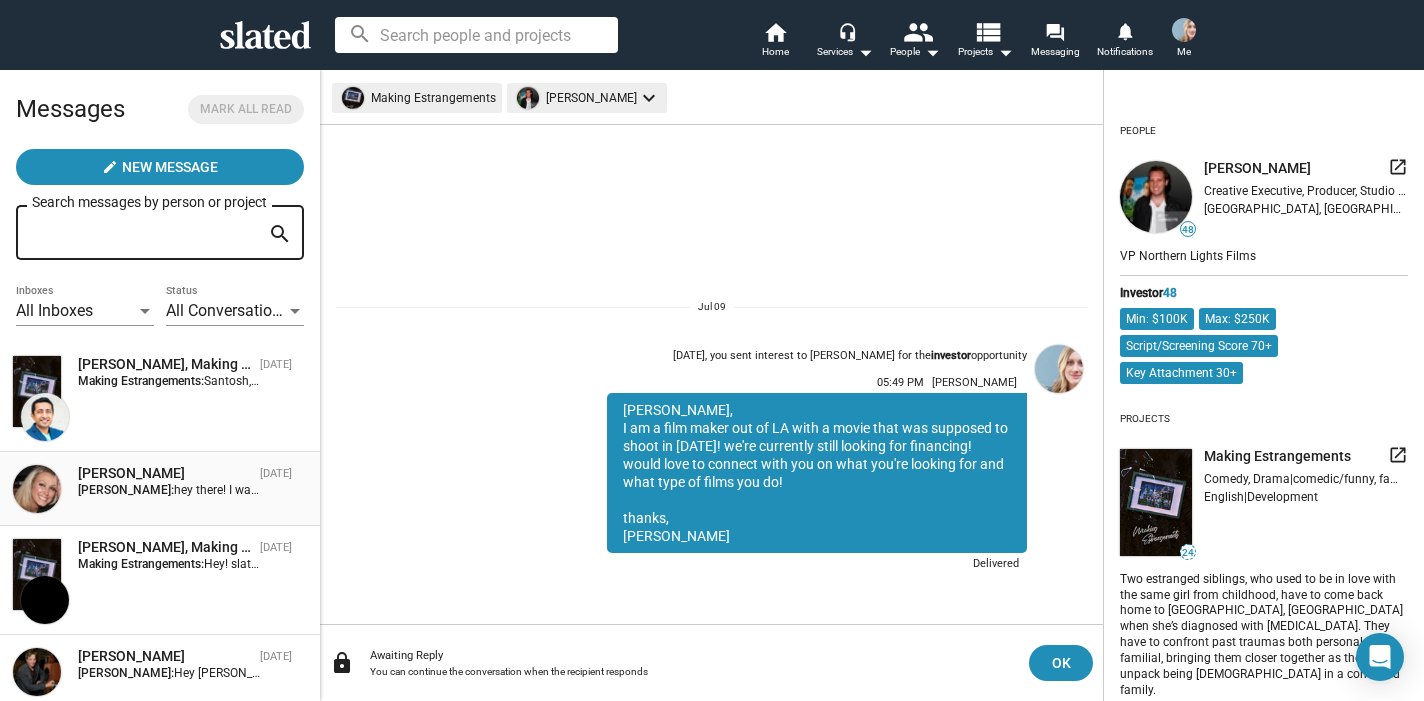 click on "[PERSON_NAME]" at bounding box center (165, 473) 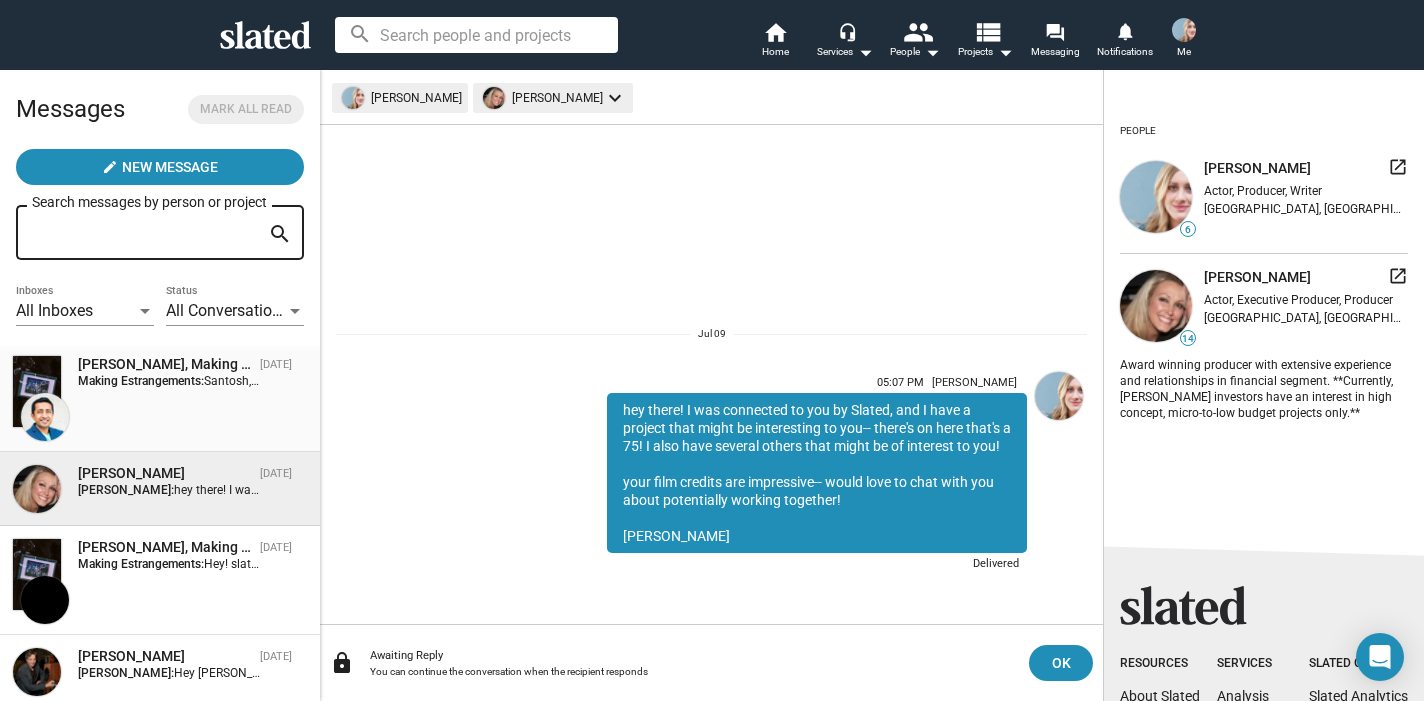 click on "[PERSON_NAME], Making Estrangements [DATE] Making Estrangements:  [PERSON_NAME],
Slated matched us for a project I'm working on-- slated to shoot in [GEOGRAPHIC_DATA]! I actually am from there, and I'm trying to bring a few projects back to there . I currently have a project that is a slated score of 75, and supposed to shoot in [DATE]. I would love to discuss any options or people you know down in [GEOGRAPHIC_DATA] that could possibly help! I also have several other projects that could shoot down in [GEOGRAPHIC_DATA], and would love to connect!
[PERSON_NAME]" at bounding box center (160, 397) 